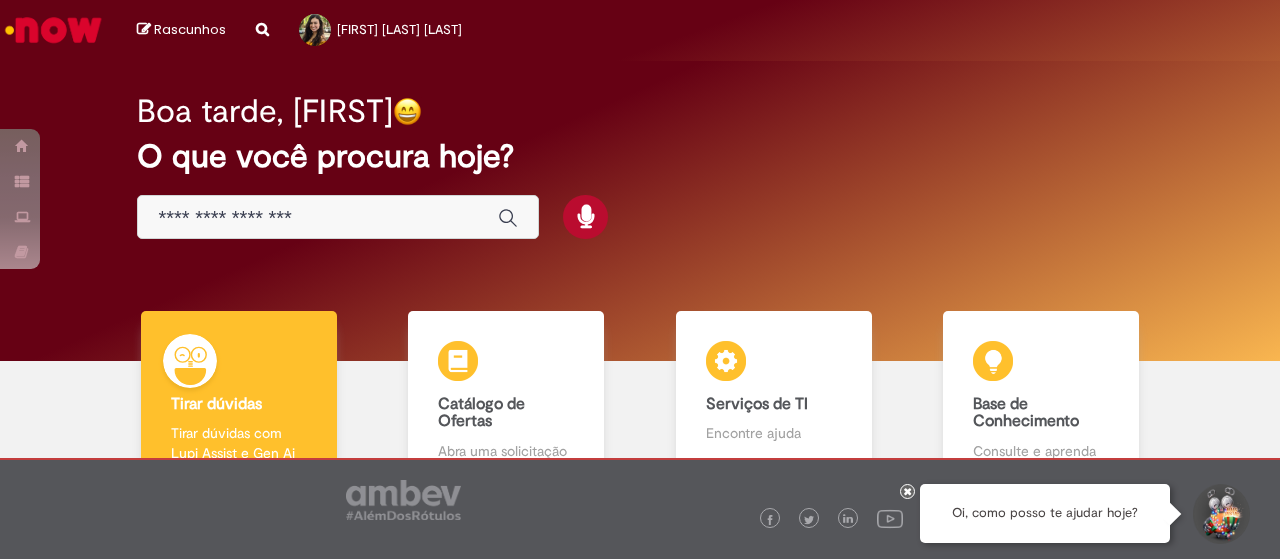 scroll, scrollTop: 0, scrollLeft: 0, axis: both 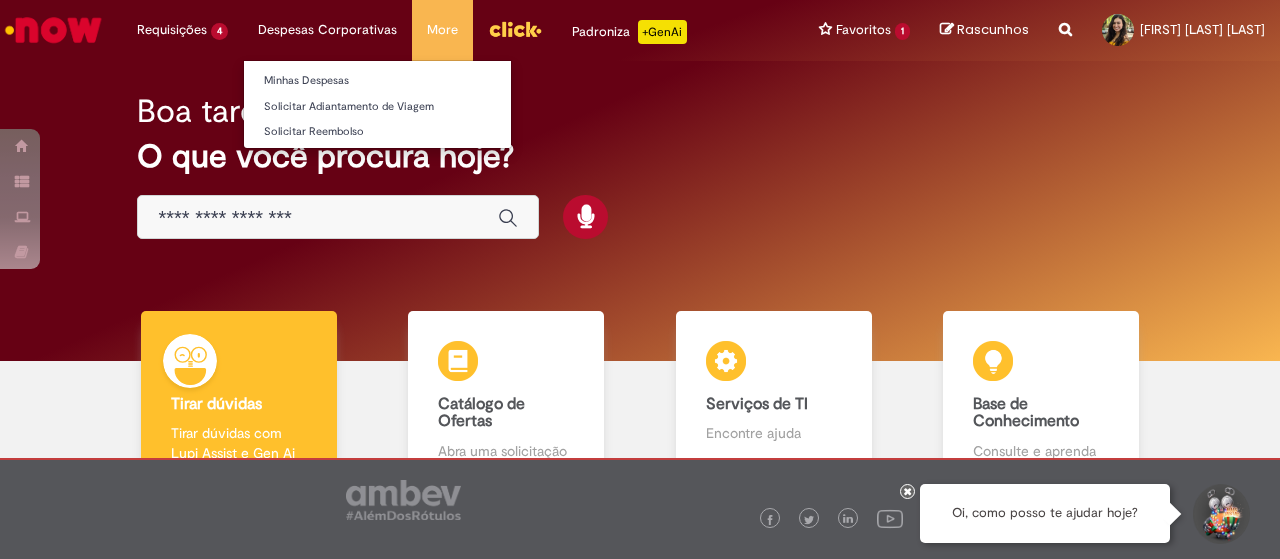 drag, startPoint x: 226, startPoint y: 83, endPoint x: 304, endPoint y: 0, distance: 113.89908 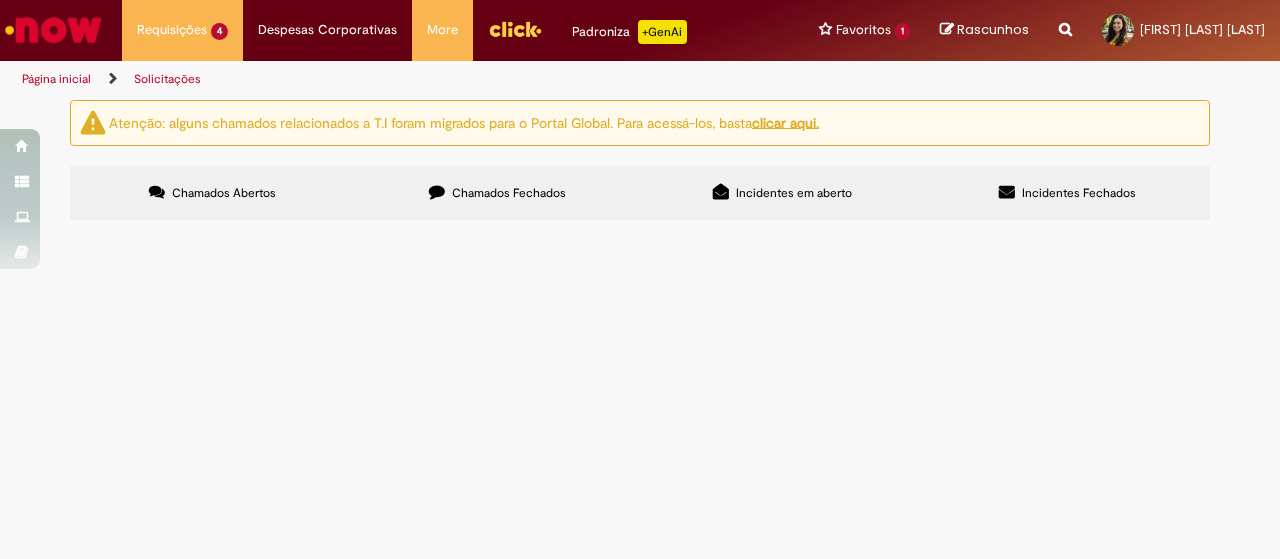 scroll, scrollTop: 87, scrollLeft: 0, axis: vertical 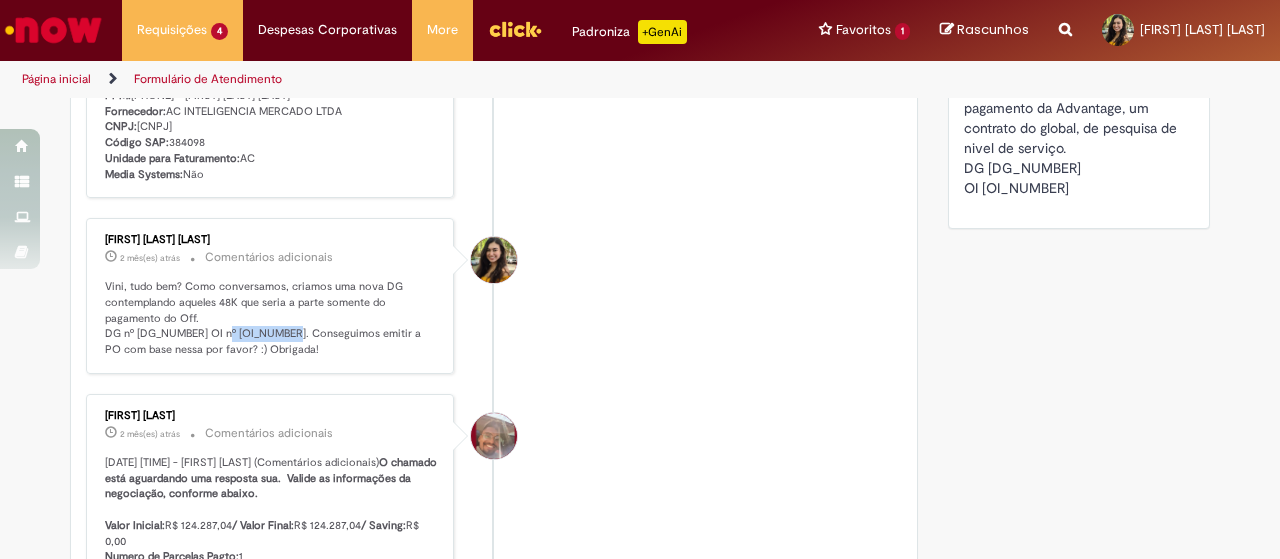 drag, startPoint x: 214, startPoint y: 367, endPoint x: 284, endPoint y: 372, distance: 70.178345 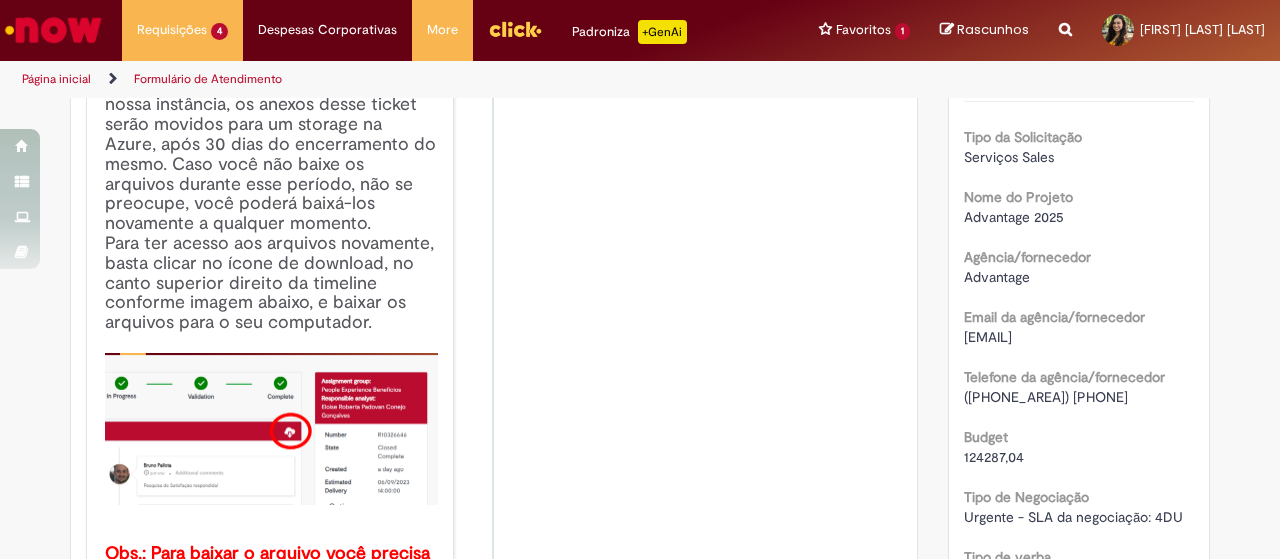 scroll, scrollTop: 0, scrollLeft: 0, axis: both 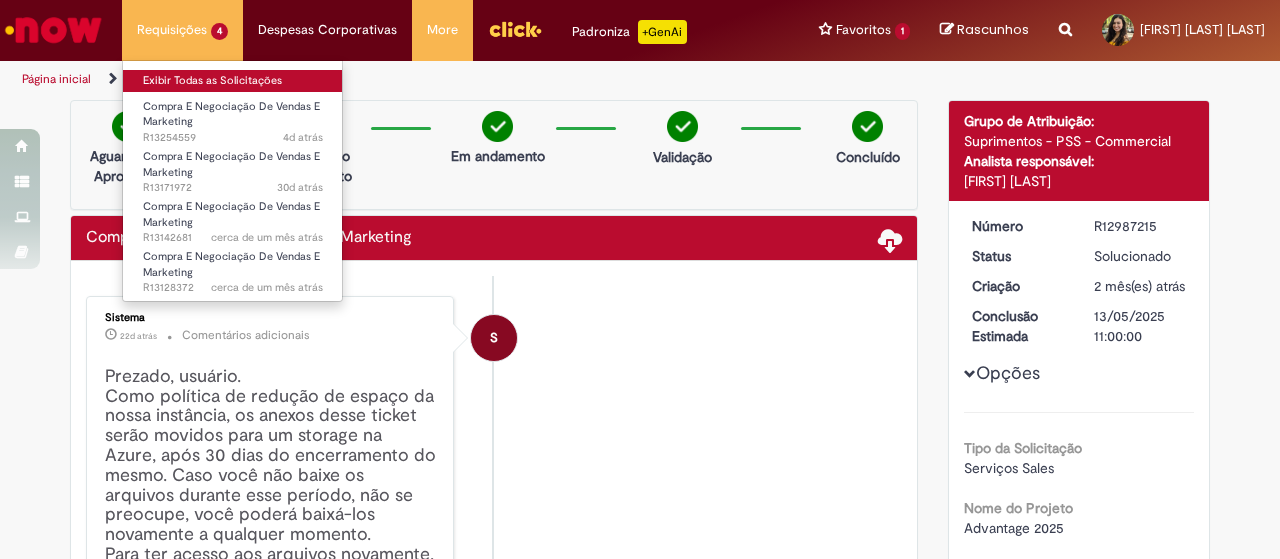 click on "Exibir Todas as Solicitações" at bounding box center (233, 81) 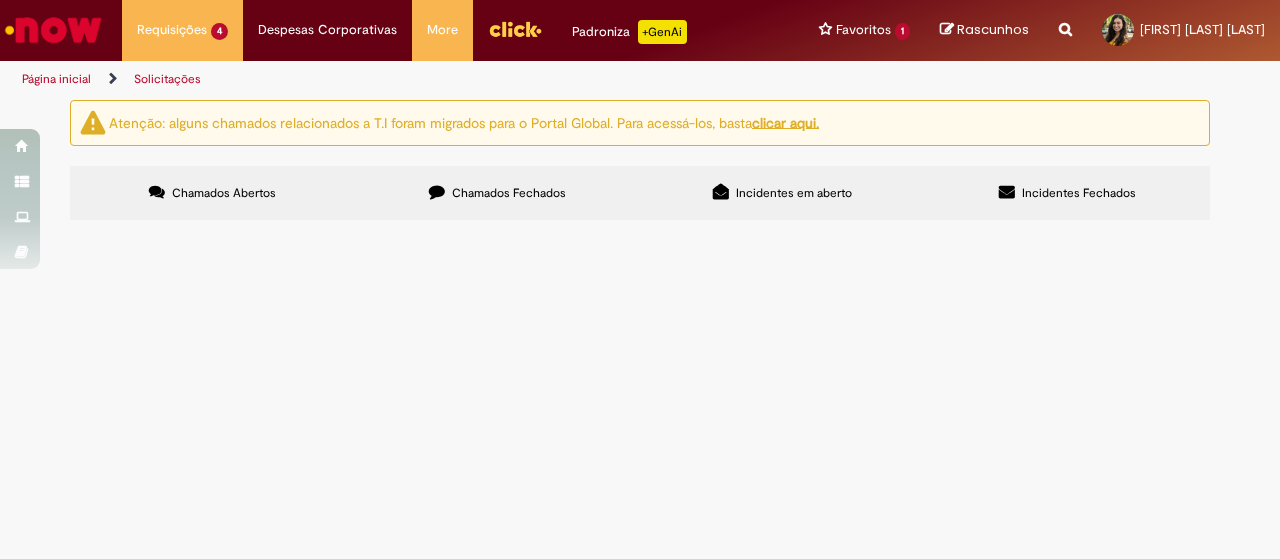 scroll, scrollTop: 87, scrollLeft: 0, axis: vertical 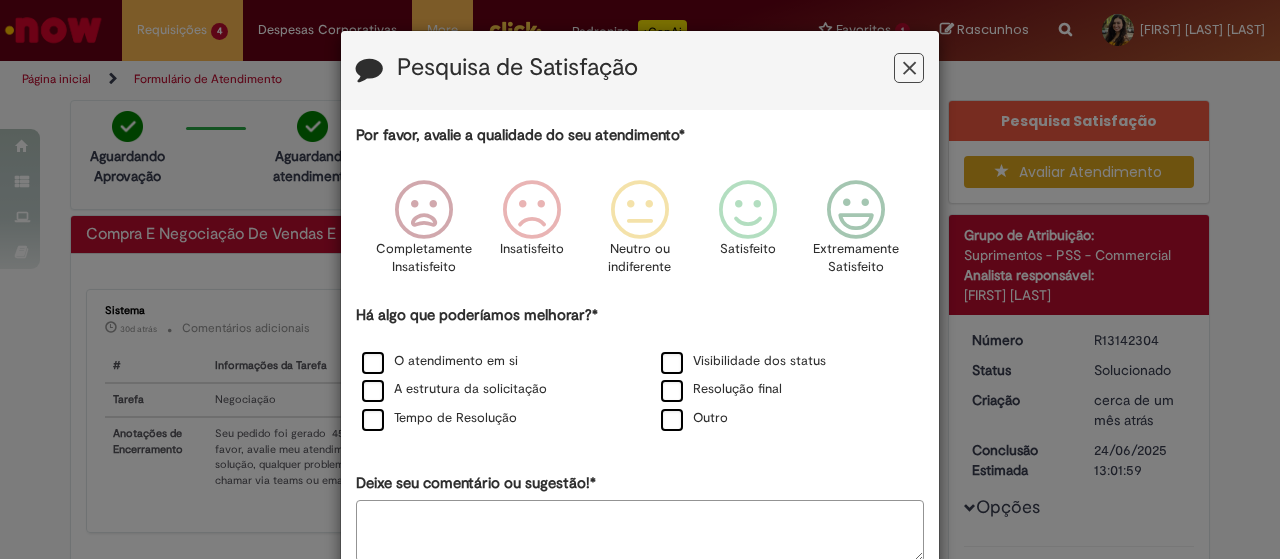click at bounding box center (909, 68) 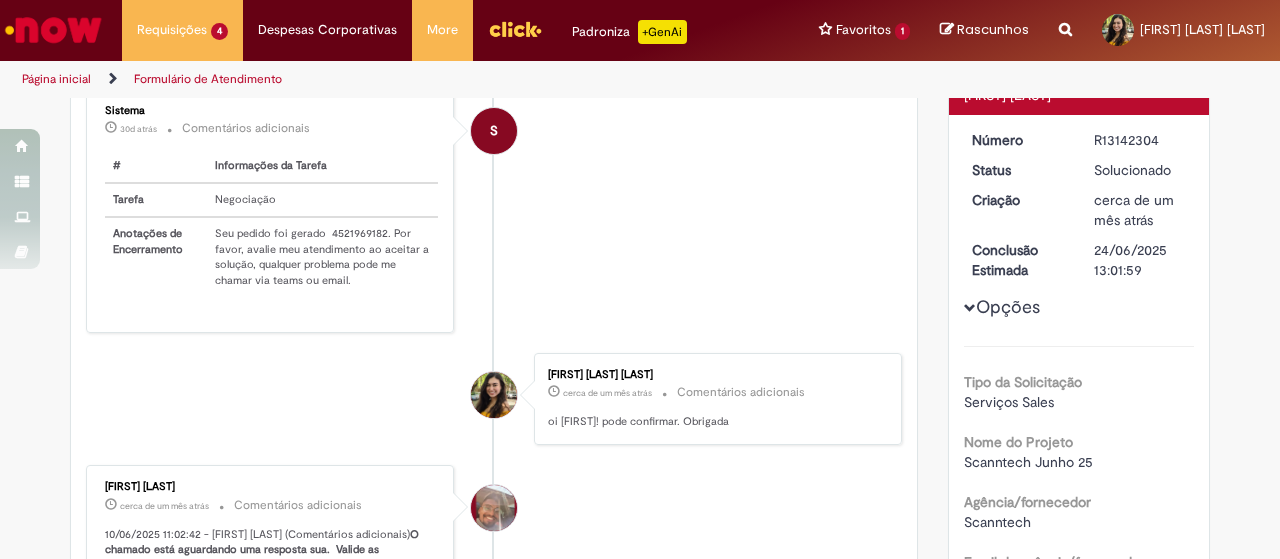scroll, scrollTop: 300, scrollLeft: 0, axis: vertical 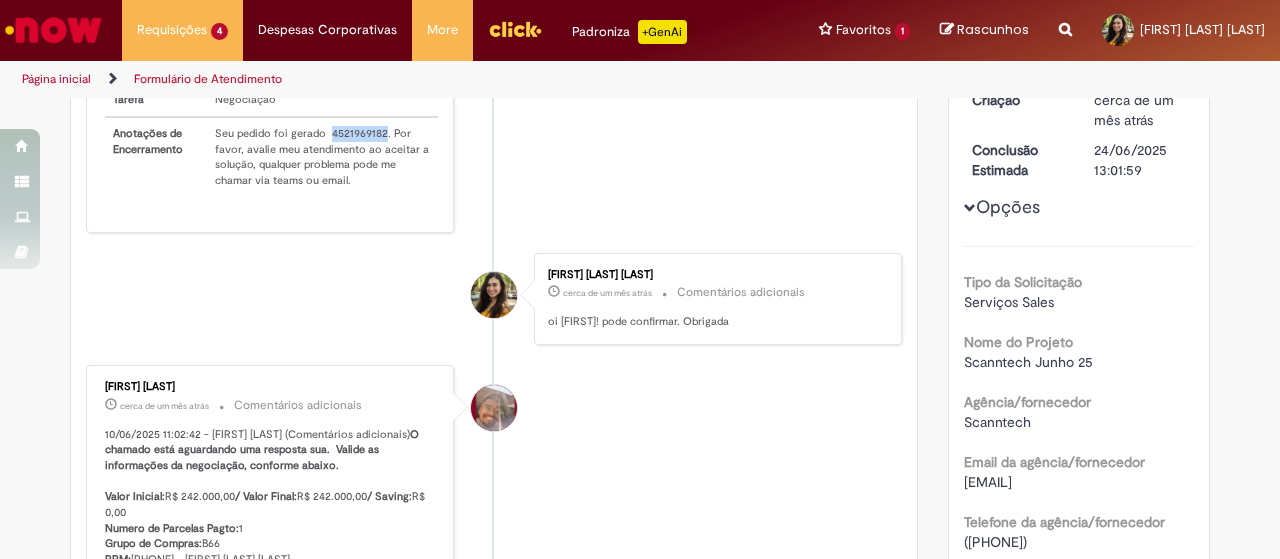 drag, startPoint x: 318, startPoint y: 128, endPoint x: 374, endPoint y: 127, distance: 56.008926 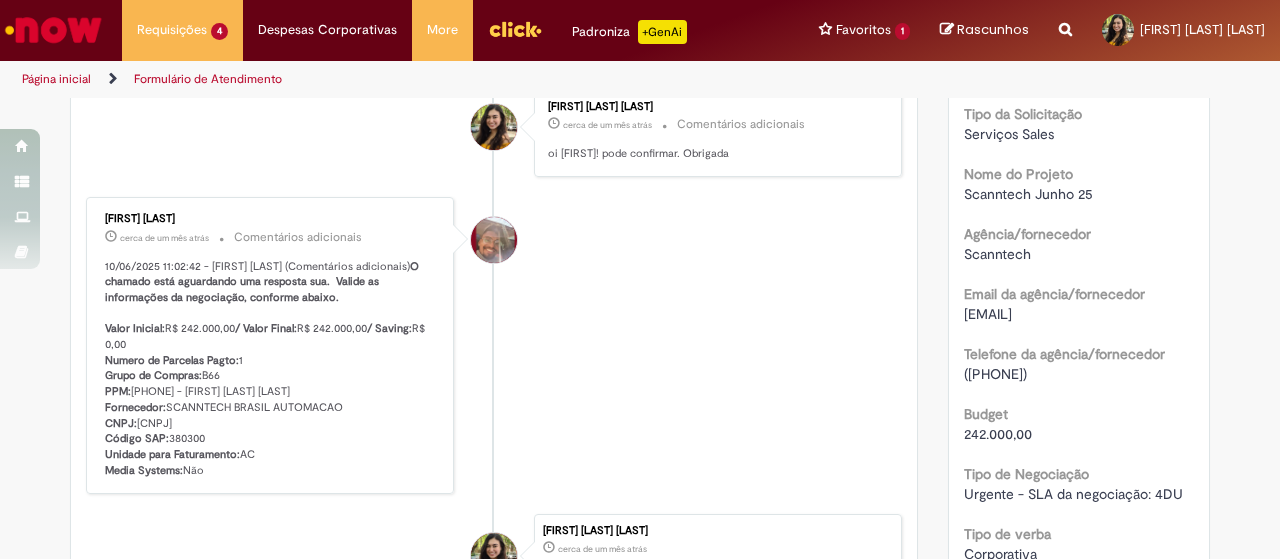 scroll, scrollTop: 500, scrollLeft: 0, axis: vertical 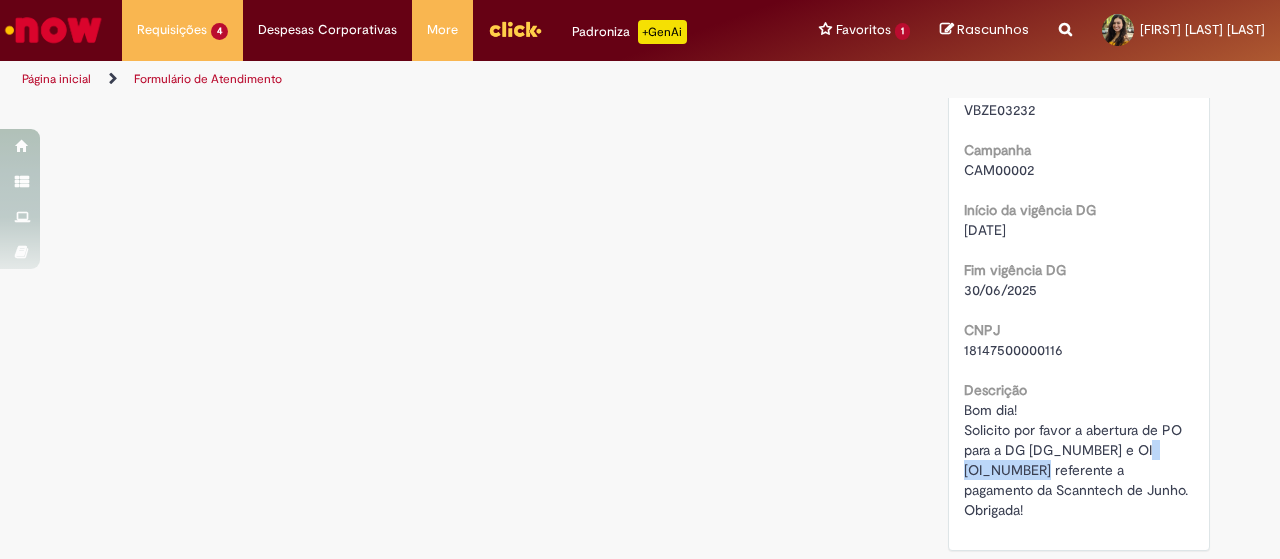 drag, startPoint x: 1043, startPoint y: 471, endPoint x: 925, endPoint y: 467, distance: 118.06778 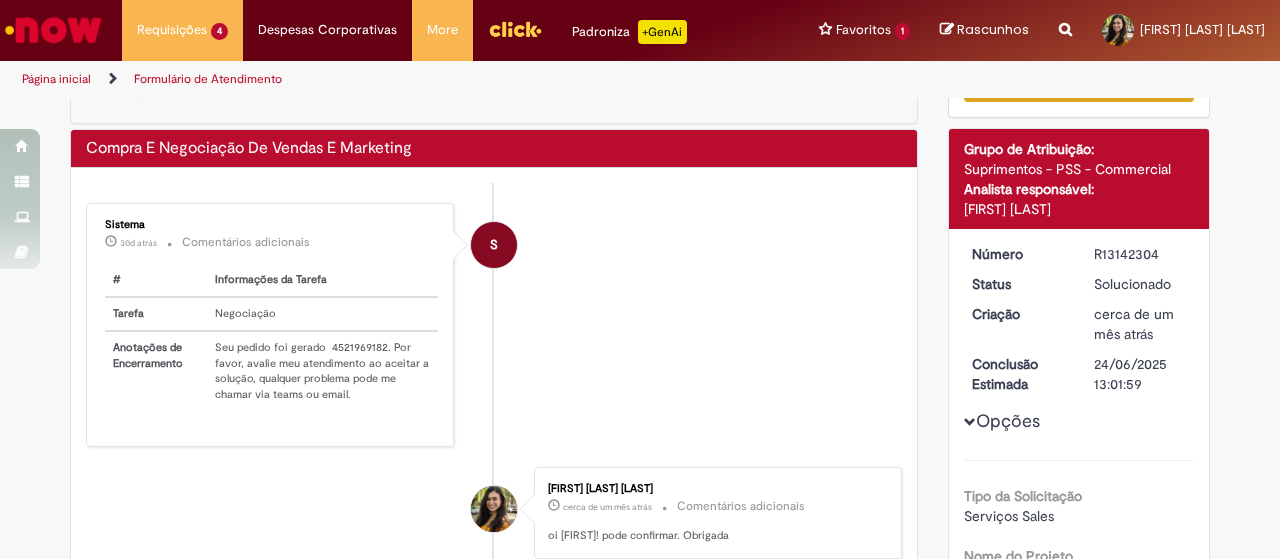 scroll, scrollTop: 0, scrollLeft: 0, axis: both 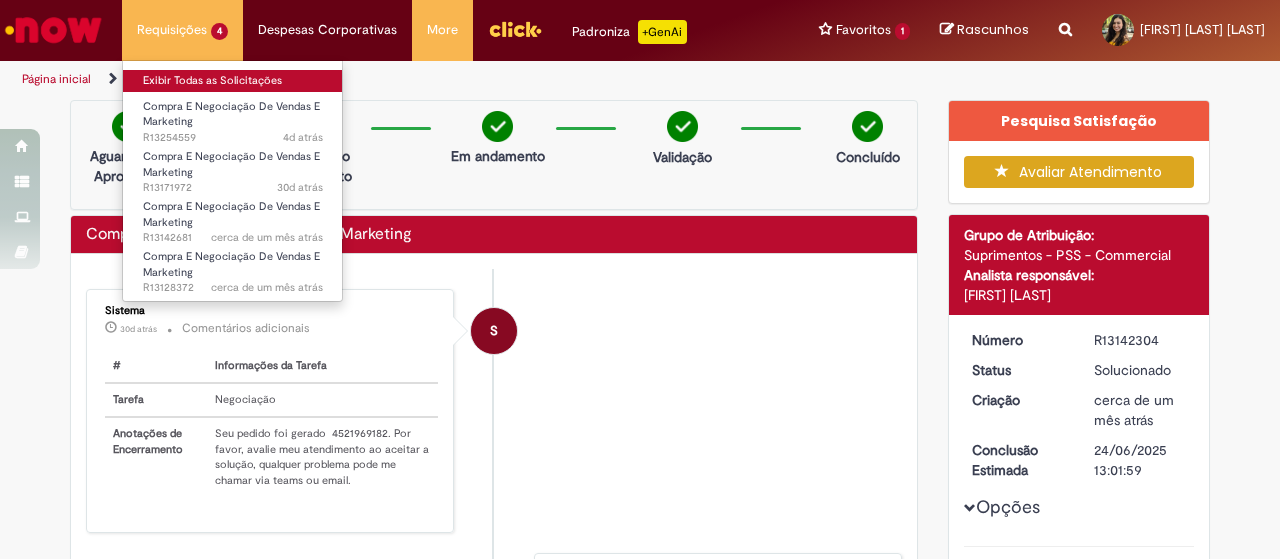 drag, startPoint x: 212, startPoint y: 79, endPoint x: 230, endPoint y: 79, distance: 18 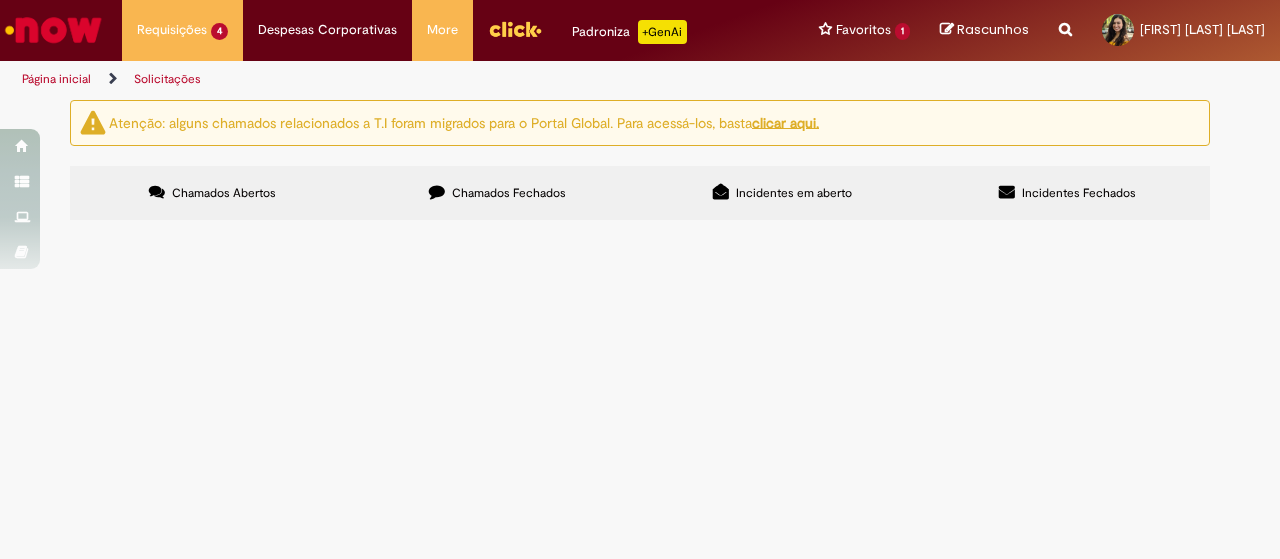 scroll, scrollTop: 87, scrollLeft: 0, axis: vertical 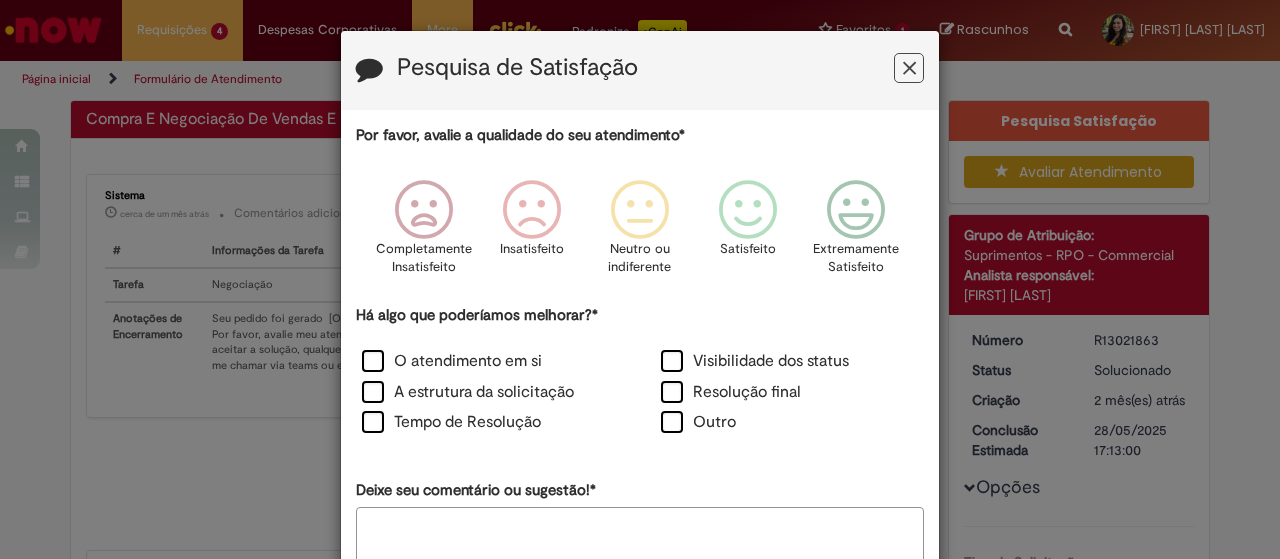 click at bounding box center (909, 68) 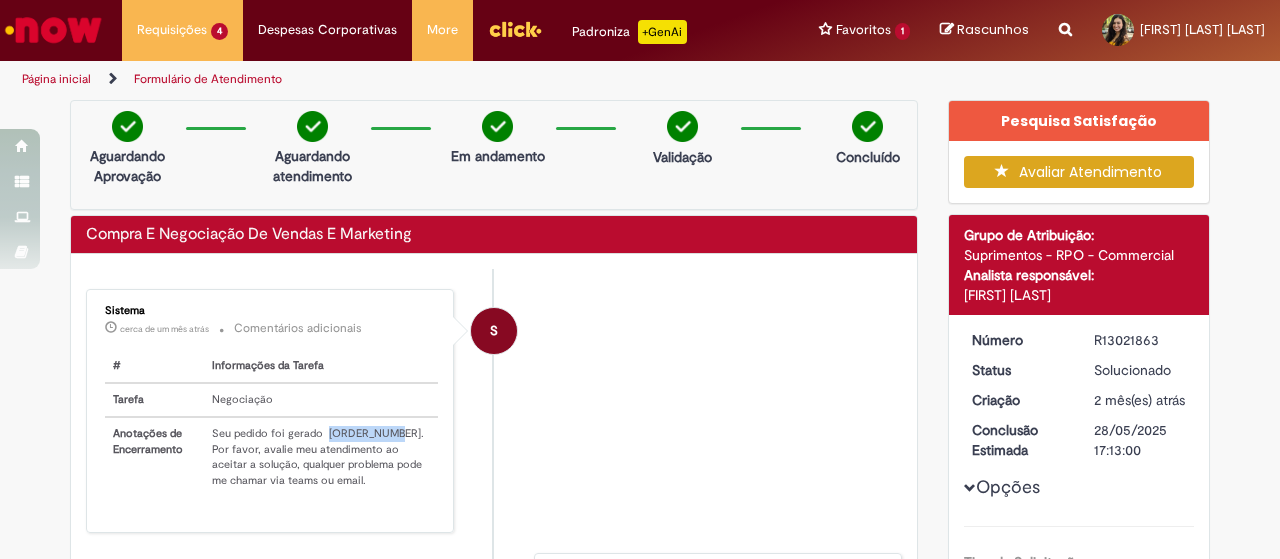 drag, startPoint x: 322, startPoint y: 431, endPoint x: 379, endPoint y: 428, distance: 57.07889 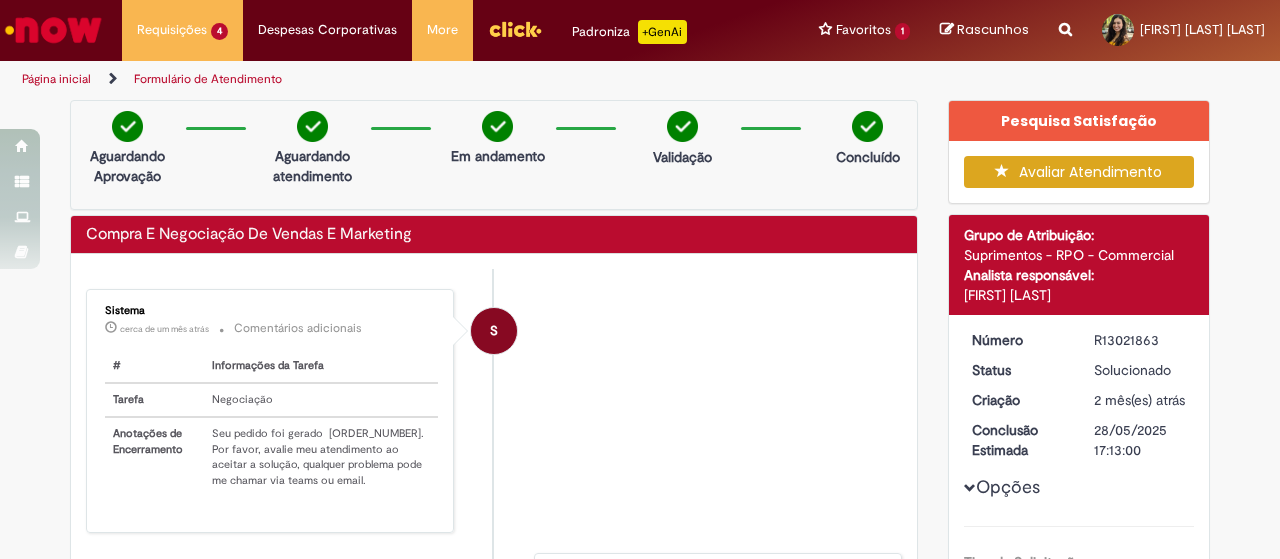 click on "Conclusão Estimada" at bounding box center [1018, 440] 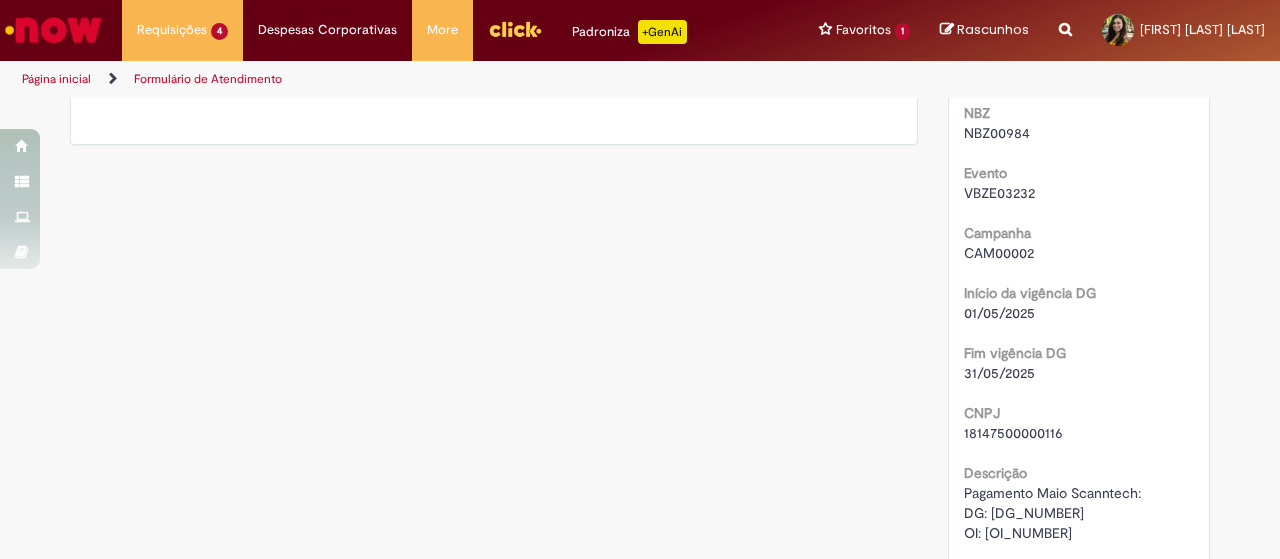 scroll, scrollTop: 1072, scrollLeft: 0, axis: vertical 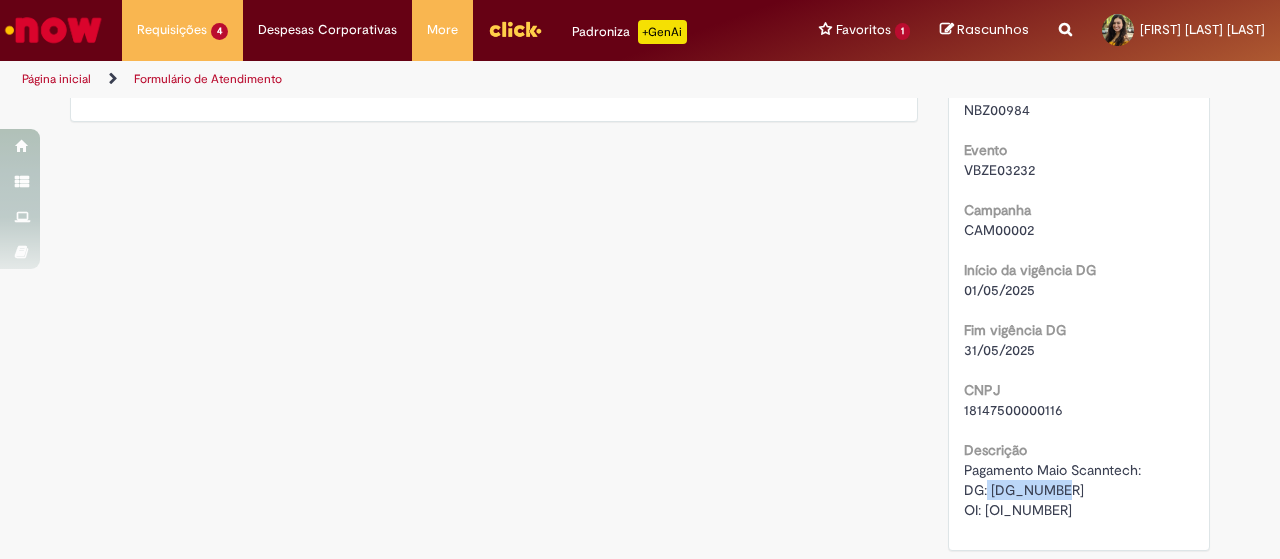drag, startPoint x: 1058, startPoint y: 491, endPoint x: 980, endPoint y: 493, distance: 78.025635 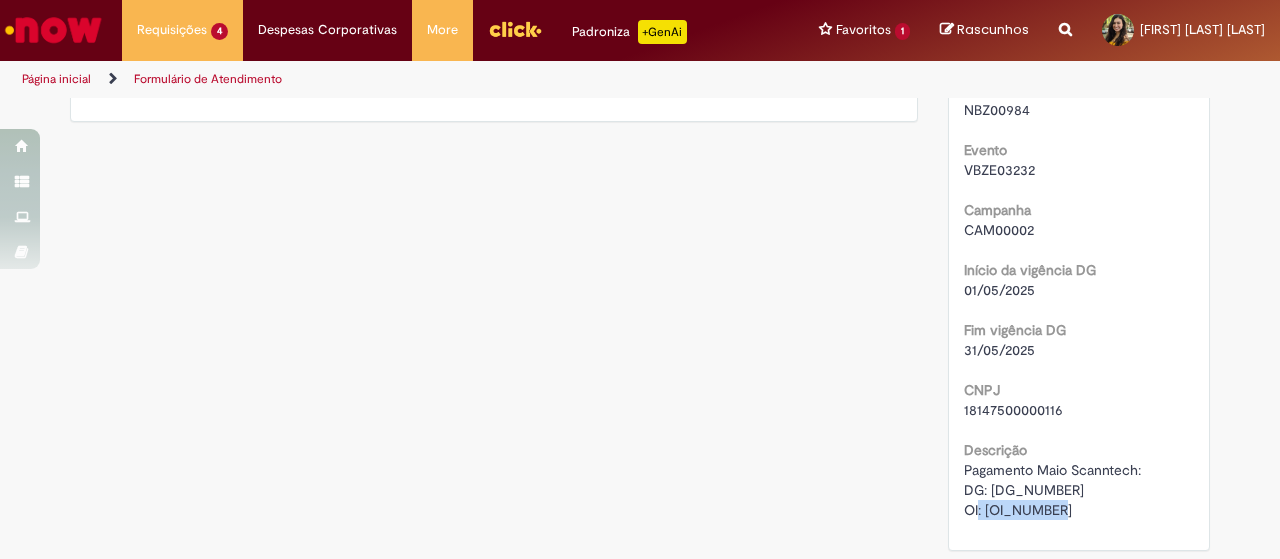 drag, startPoint x: 980, startPoint y: 509, endPoint x: 1090, endPoint y: 505, distance: 110.0727 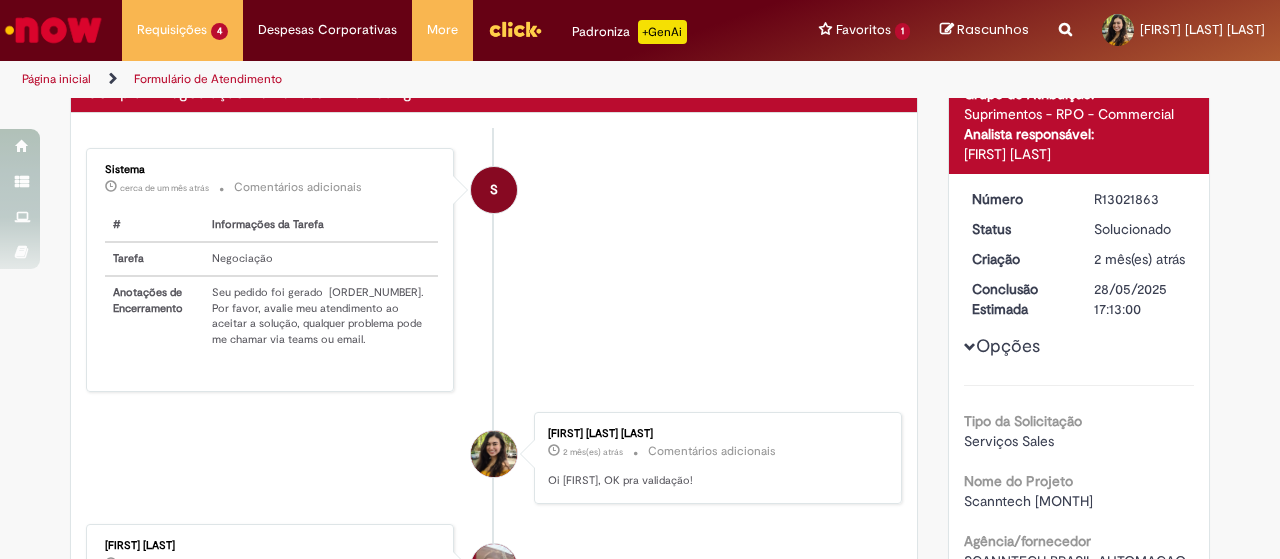 scroll, scrollTop: 0, scrollLeft: 0, axis: both 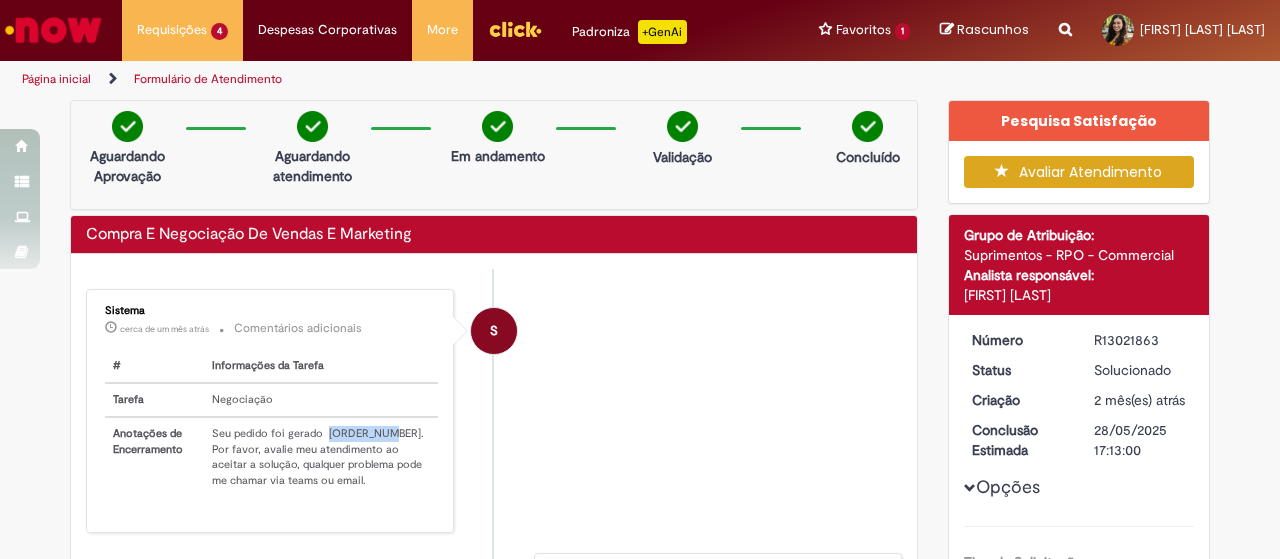 drag, startPoint x: 322, startPoint y: 431, endPoint x: 376, endPoint y: 427, distance: 54.147945 